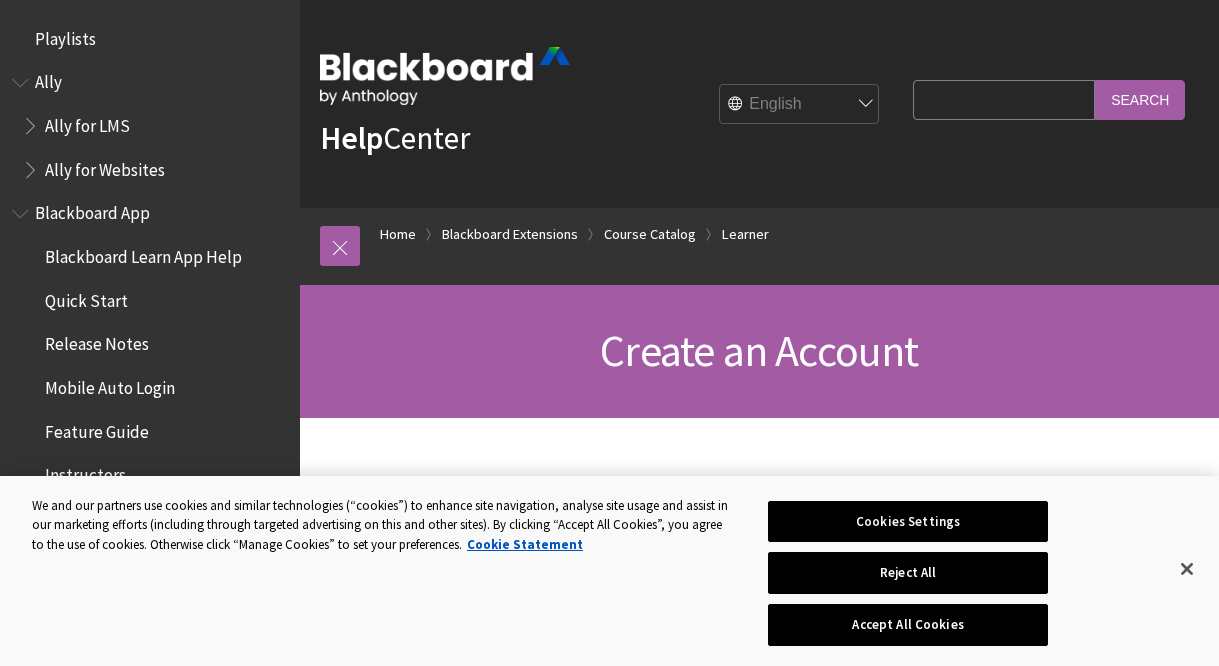 scroll, scrollTop: 209, scrollLeft: 0, axis: vertical 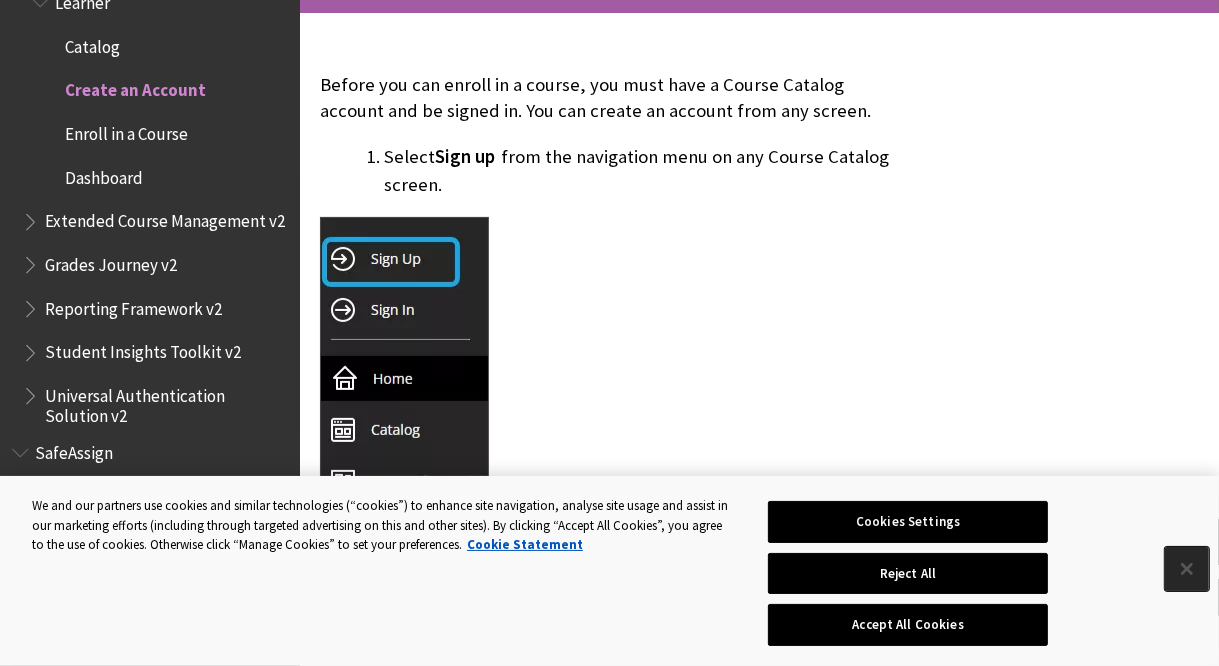 click at bounding box center [1187, 569] 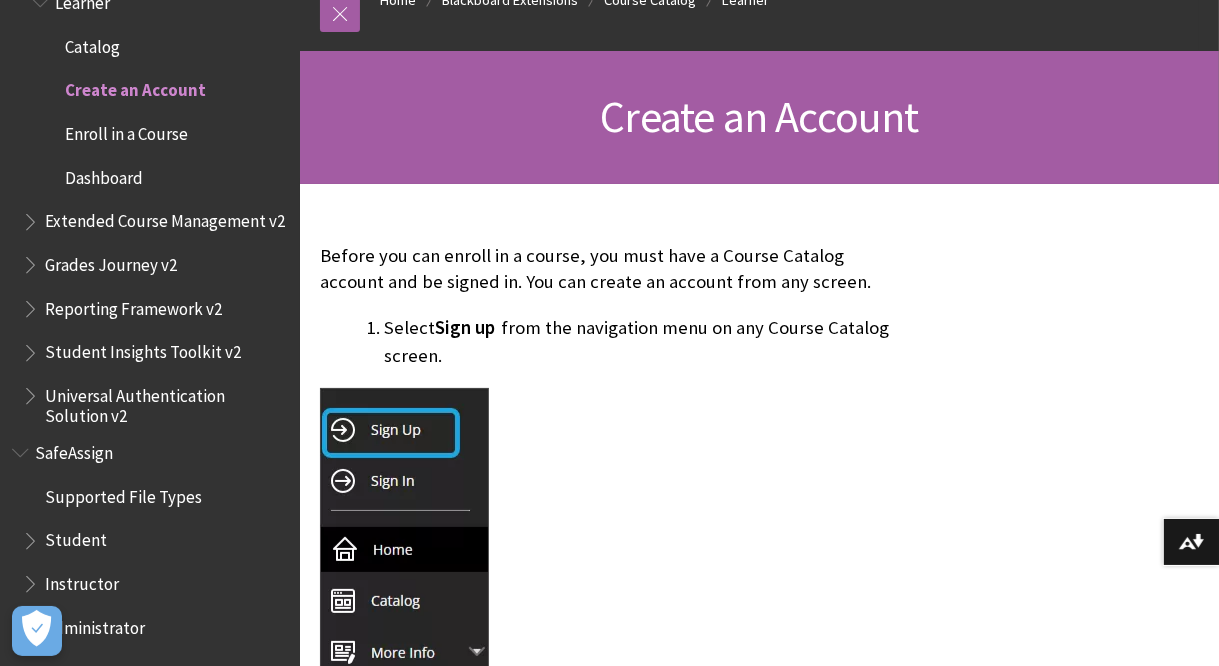 scroll, scrollTop: 234, scrollLeft: 0, axis: vertical 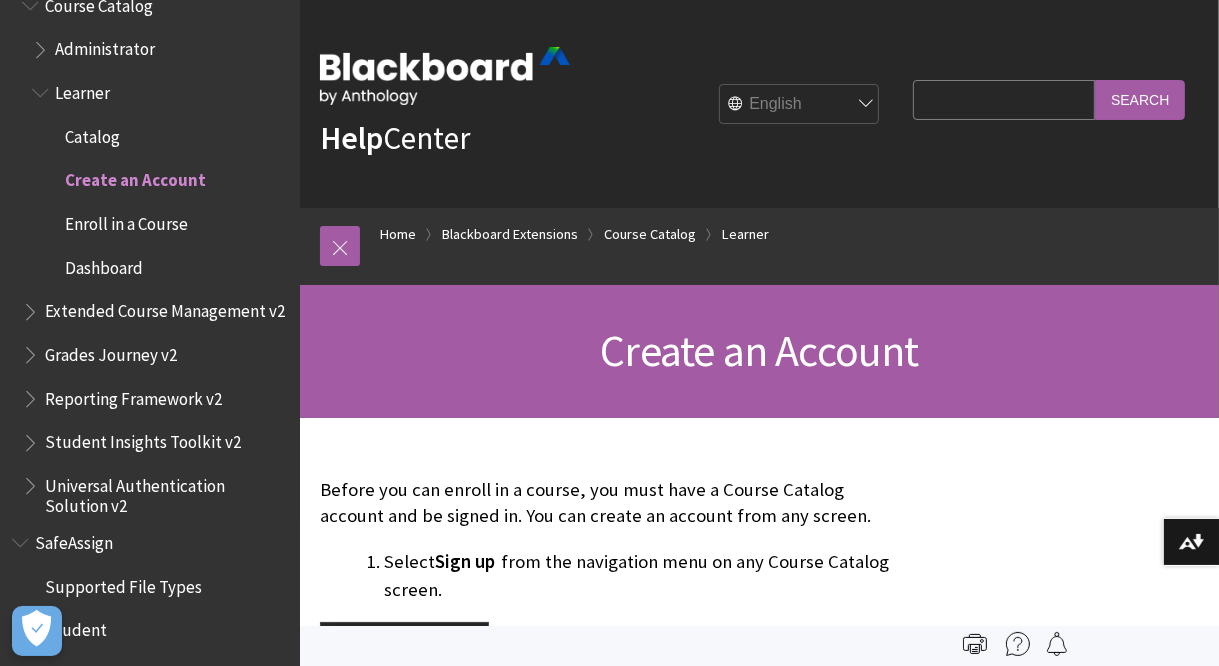 click at bounding box center [52, 132] 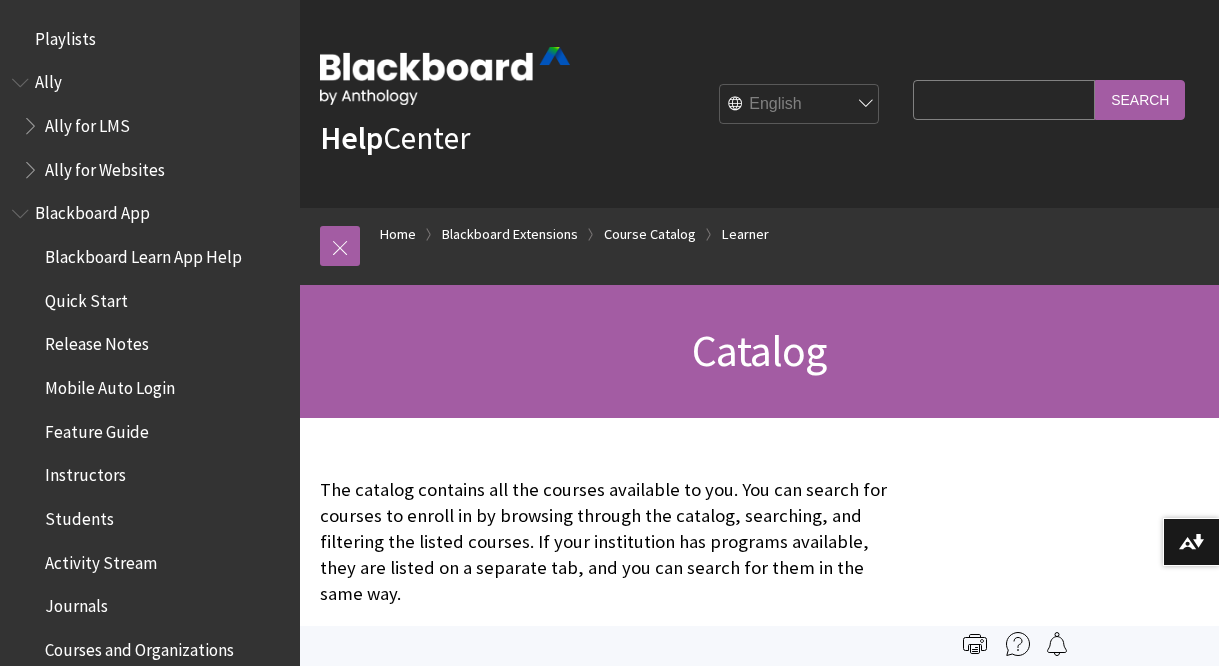 scroll, scrollTop: 0, scrollLeft: 0, axis: both 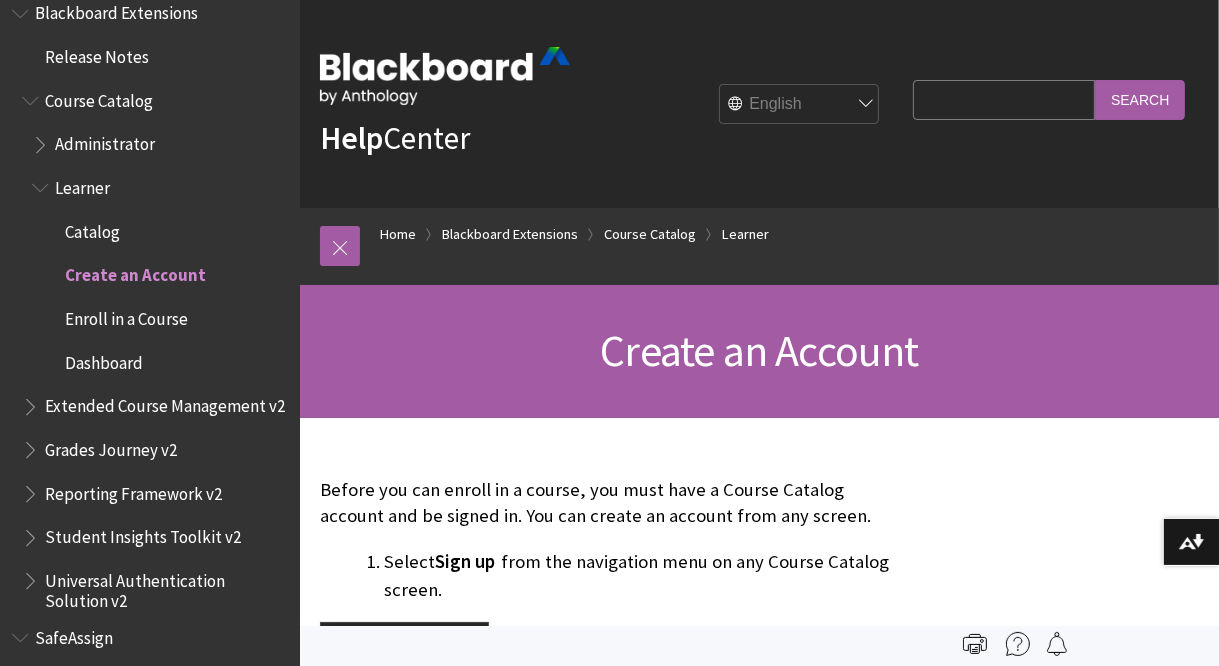 click on "Course Catalog" at bounding box center [99, 97] 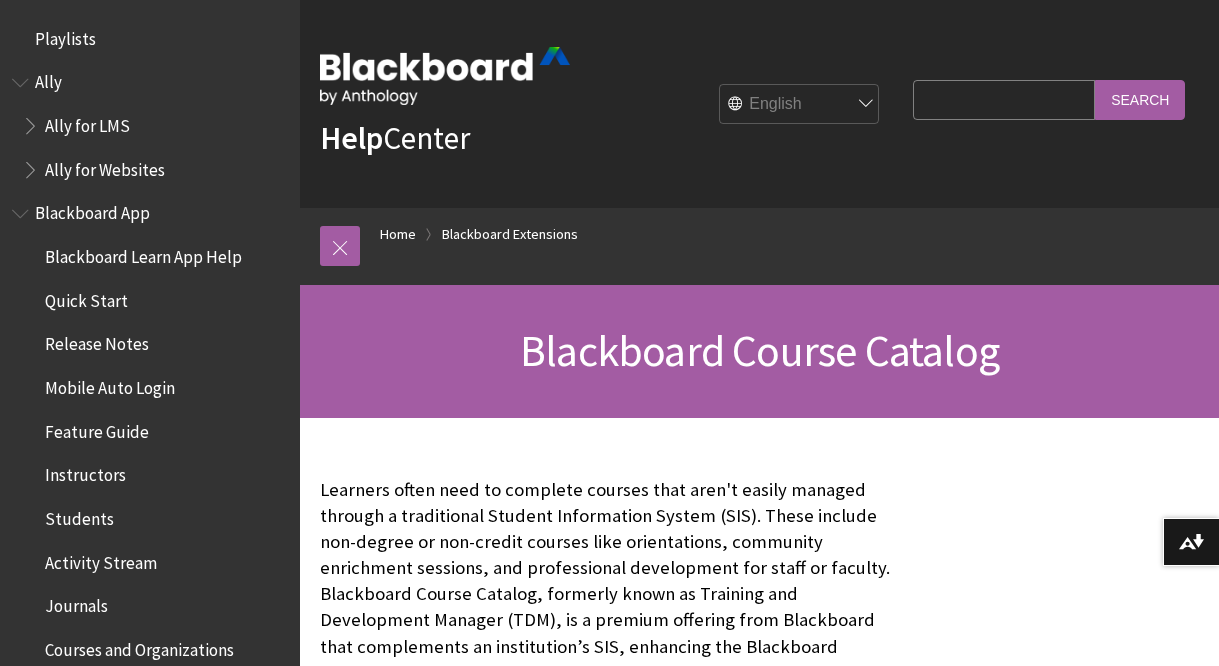 scroll, scrollTop: 0, scrollLeft: 0, axis: both 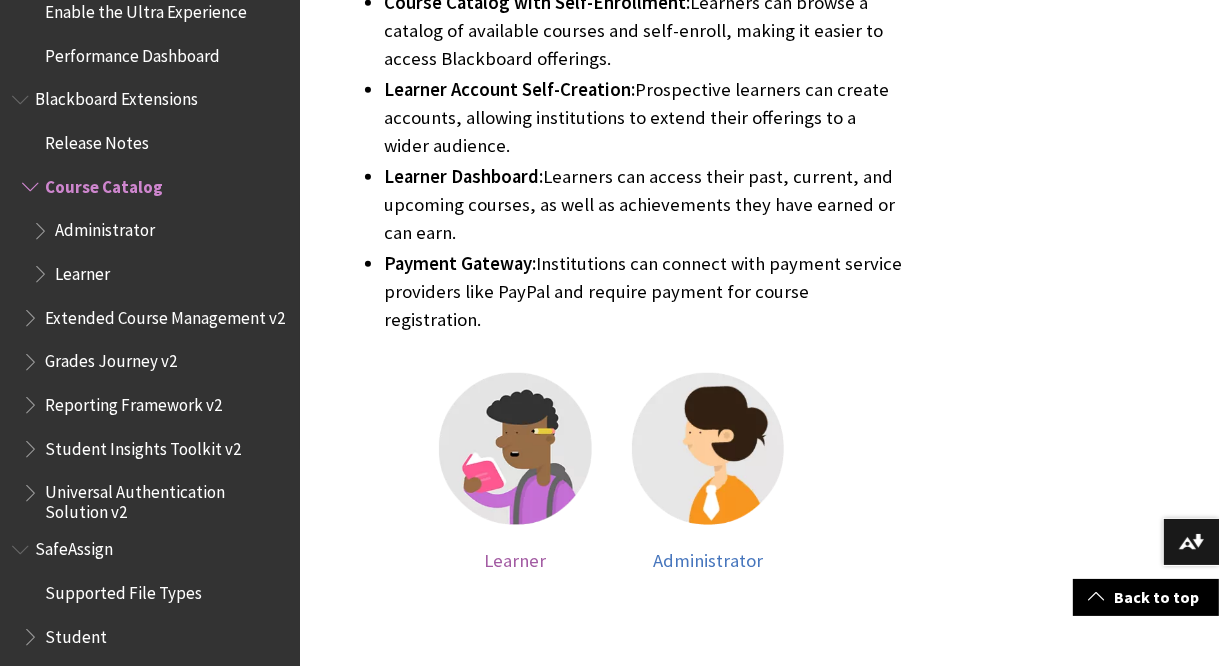 click at bounding box center (515, 449) 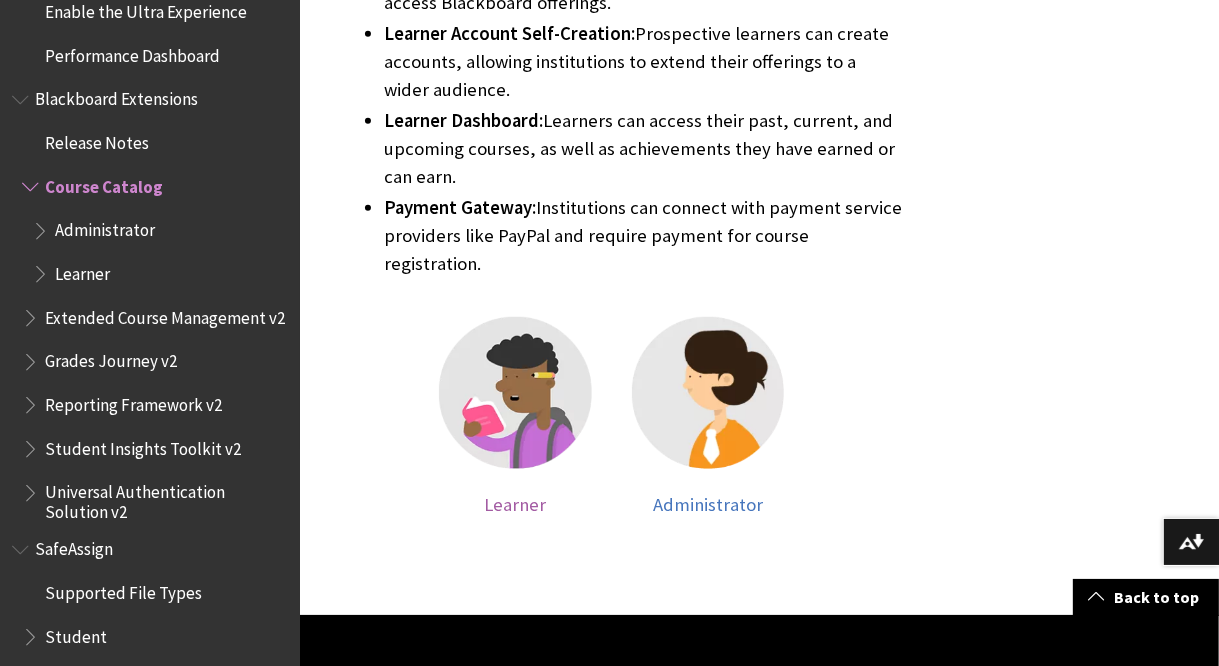 scroll, scrollTop: 1111, scrollLeft: 0, axis: vertical 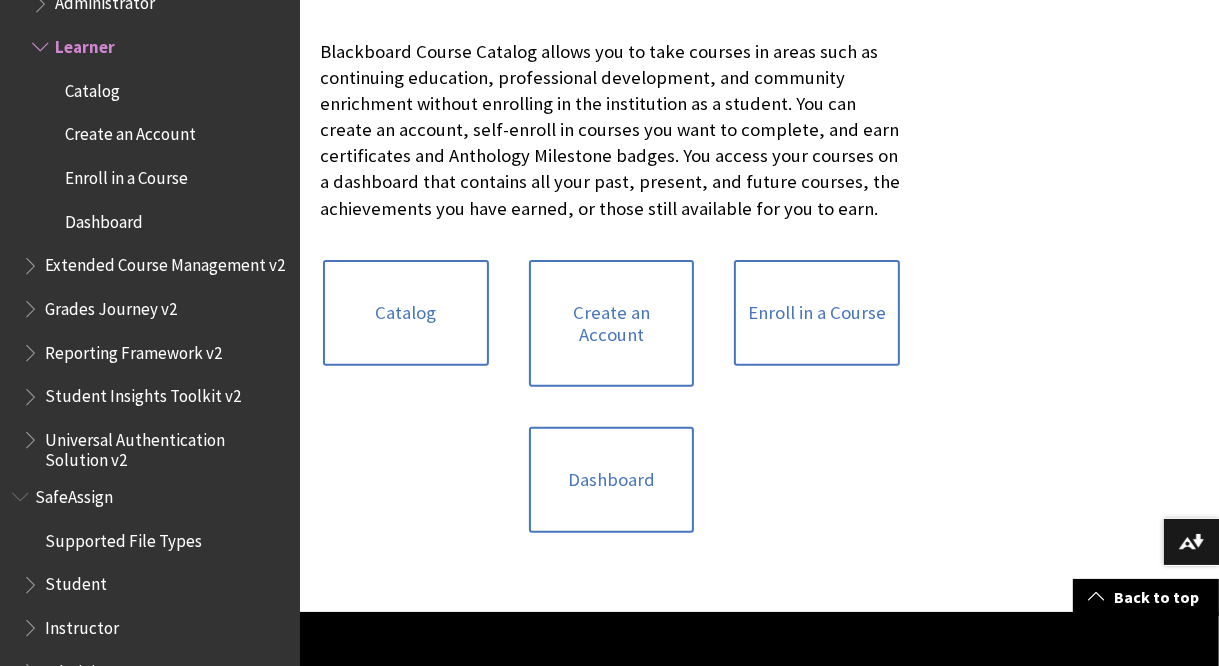 click on "Create an Account" at bounding box center (612, 323) 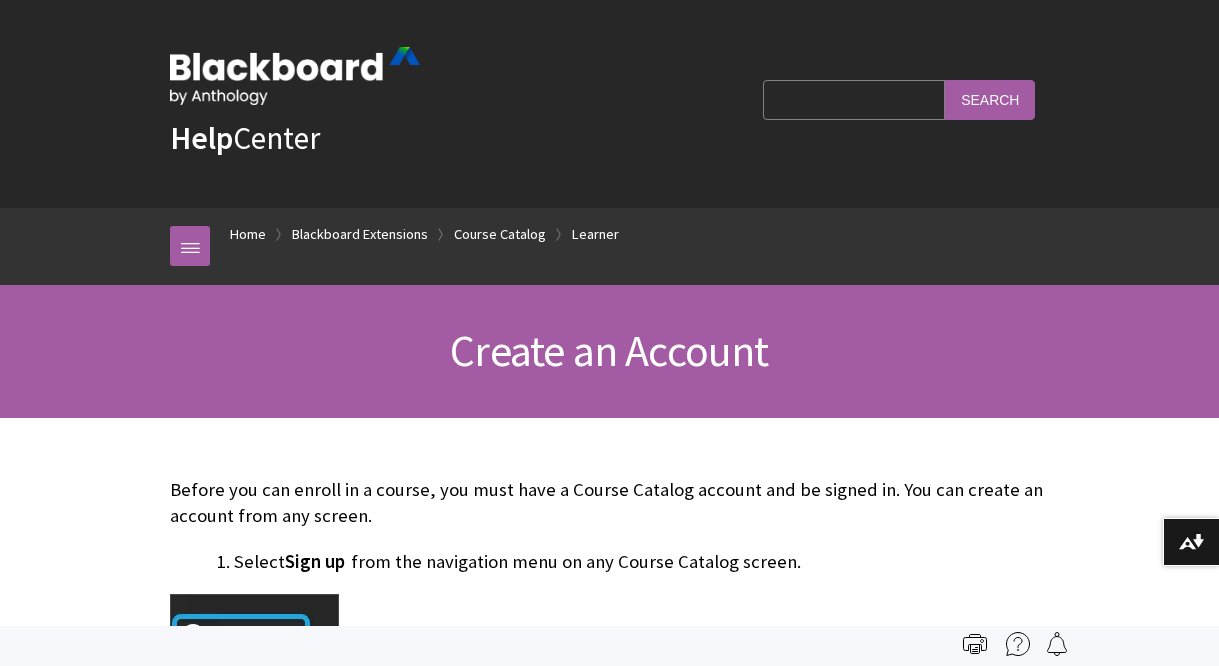 scroll, scrollTop: 0, scrollLeft: 0, axis: both 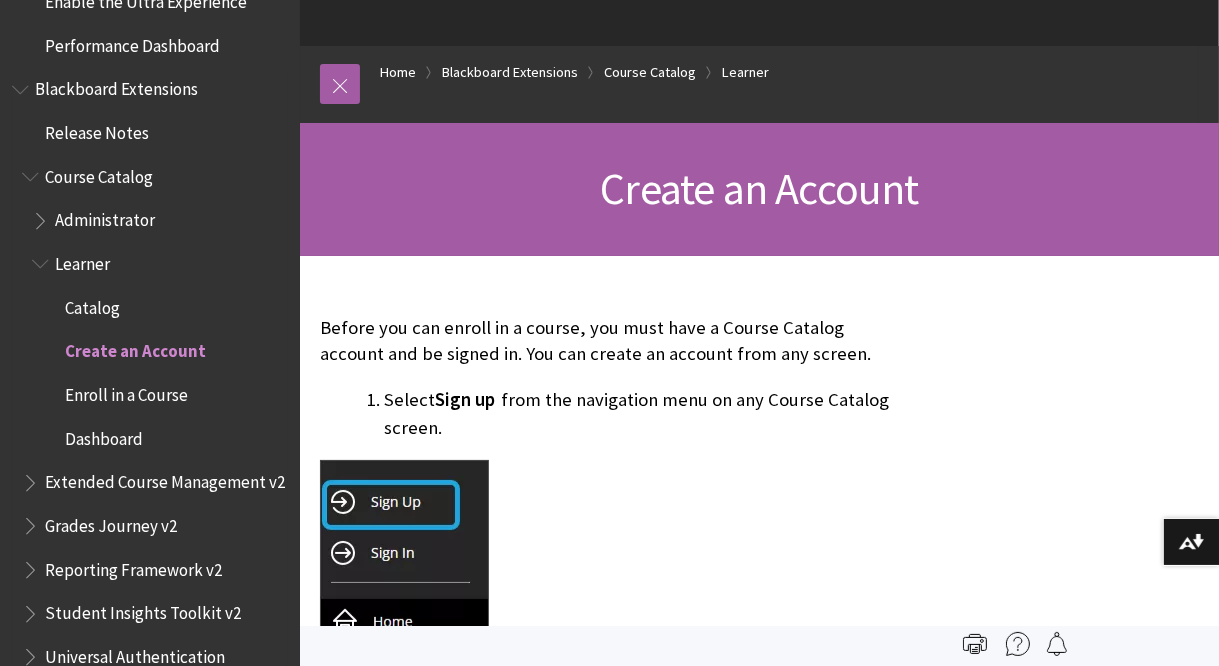 click on "Course Catalog" at bounding box center (99, 173) 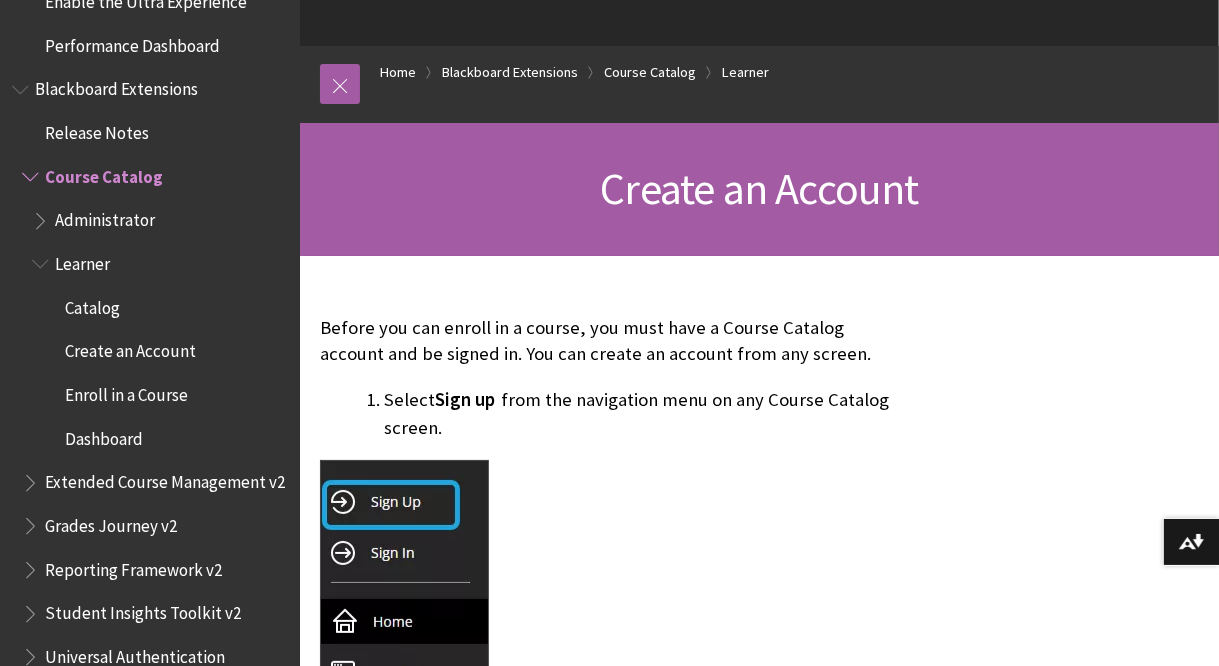 scroll, scrollTop: 258, scrollLeft: 0, axis: vertical 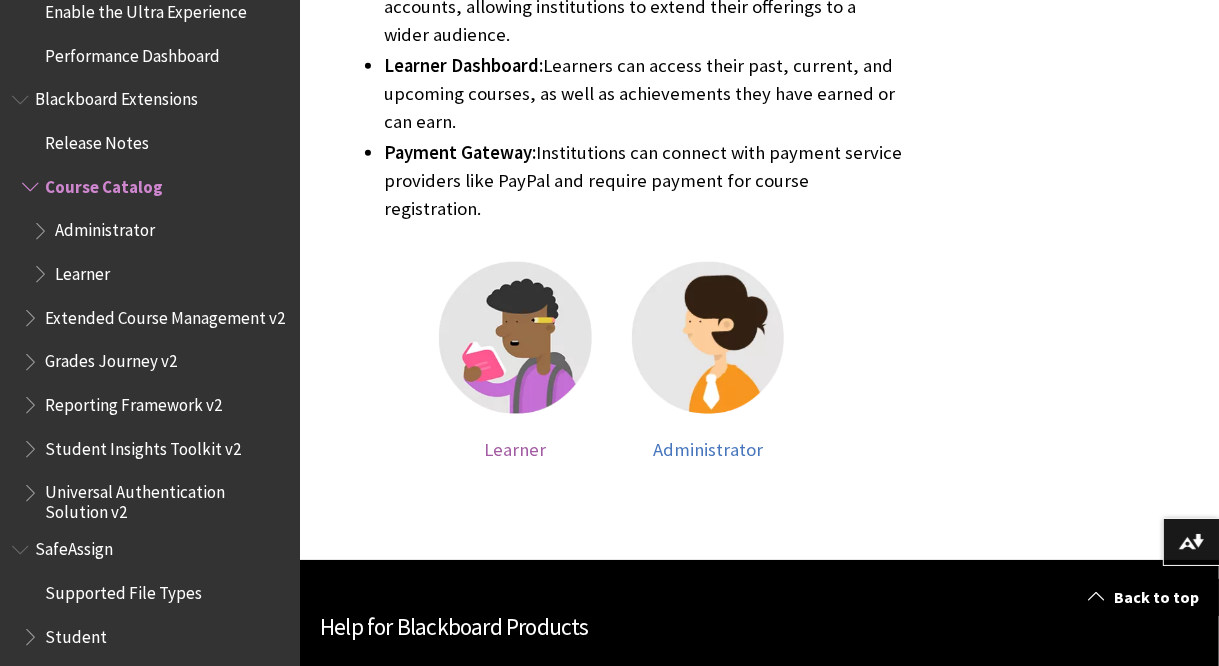 click at bounding box center [515, 338] 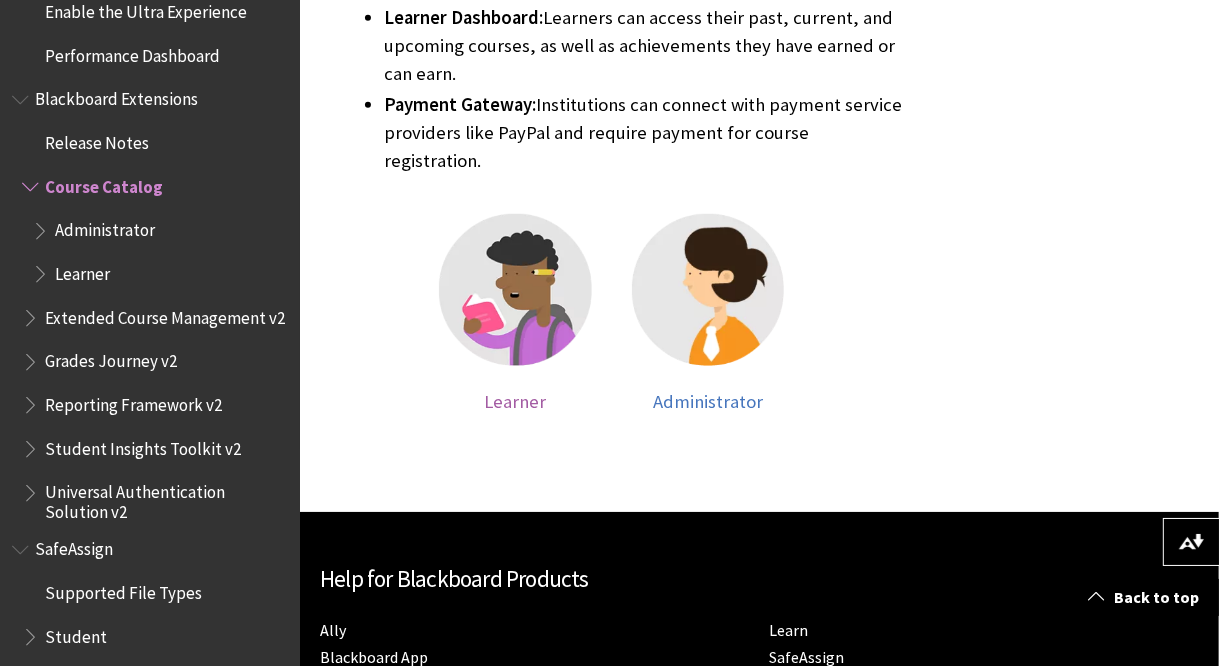 scroll, scrollTop: 1222, scrollLeft: 0, axis: vertical 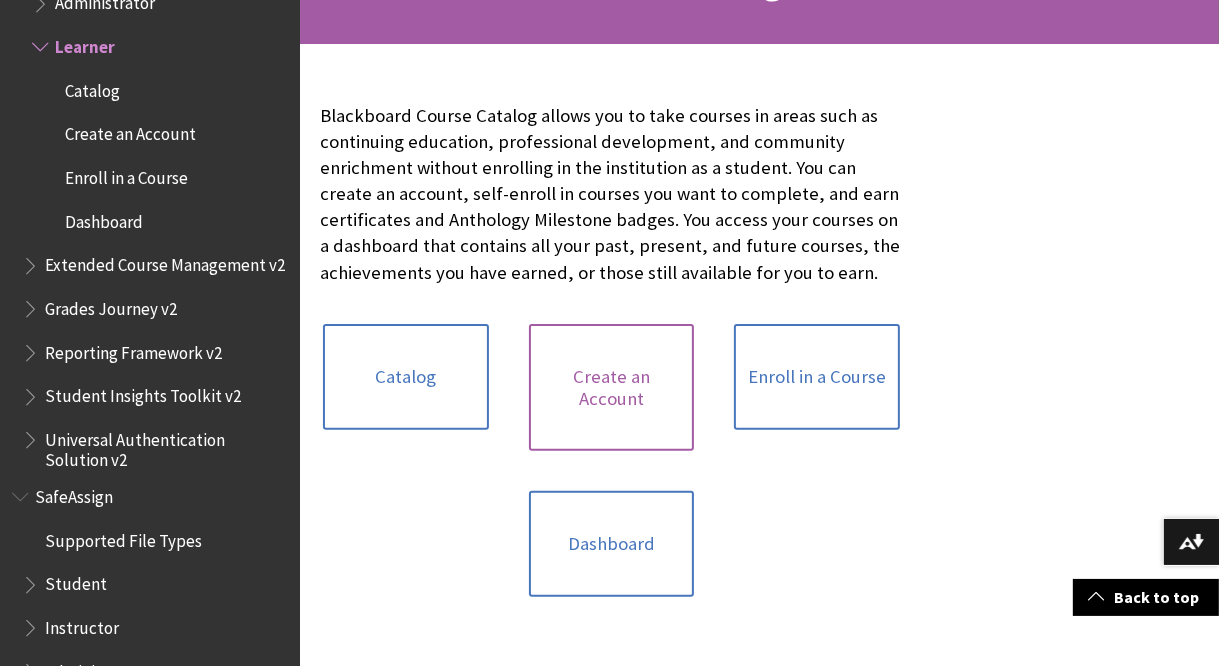 click on "Create an Account" at bounding box center [612, 387] 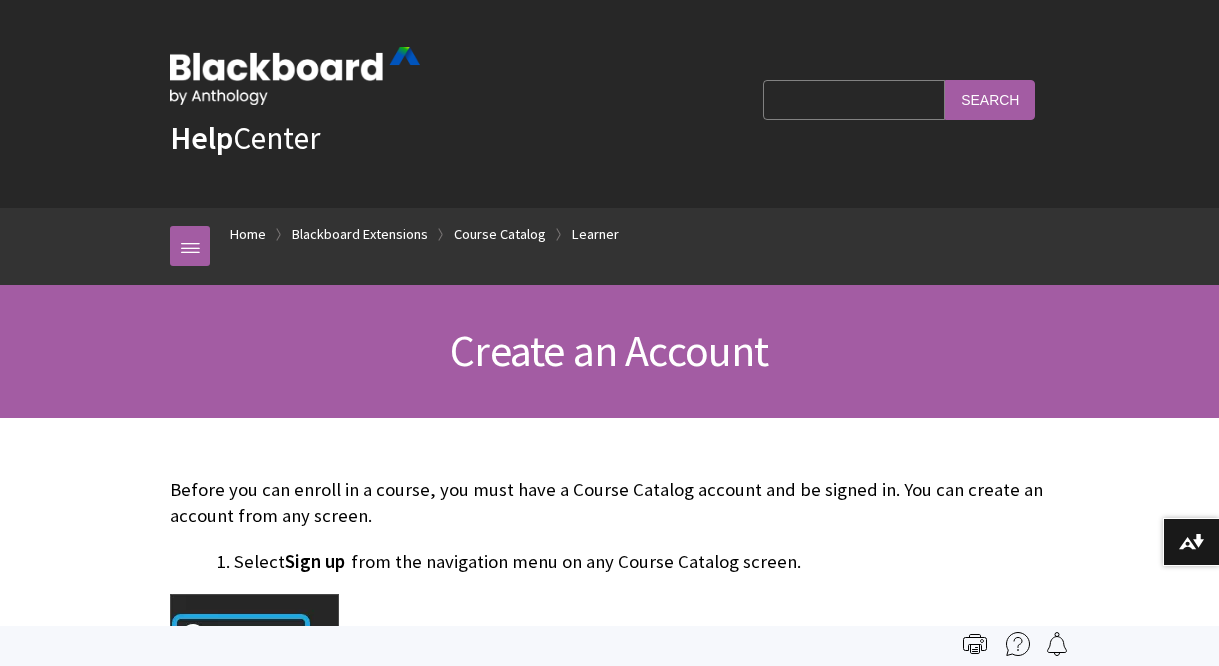 scroll, scrollTop: 0, scrollLeft: 0, axis: both 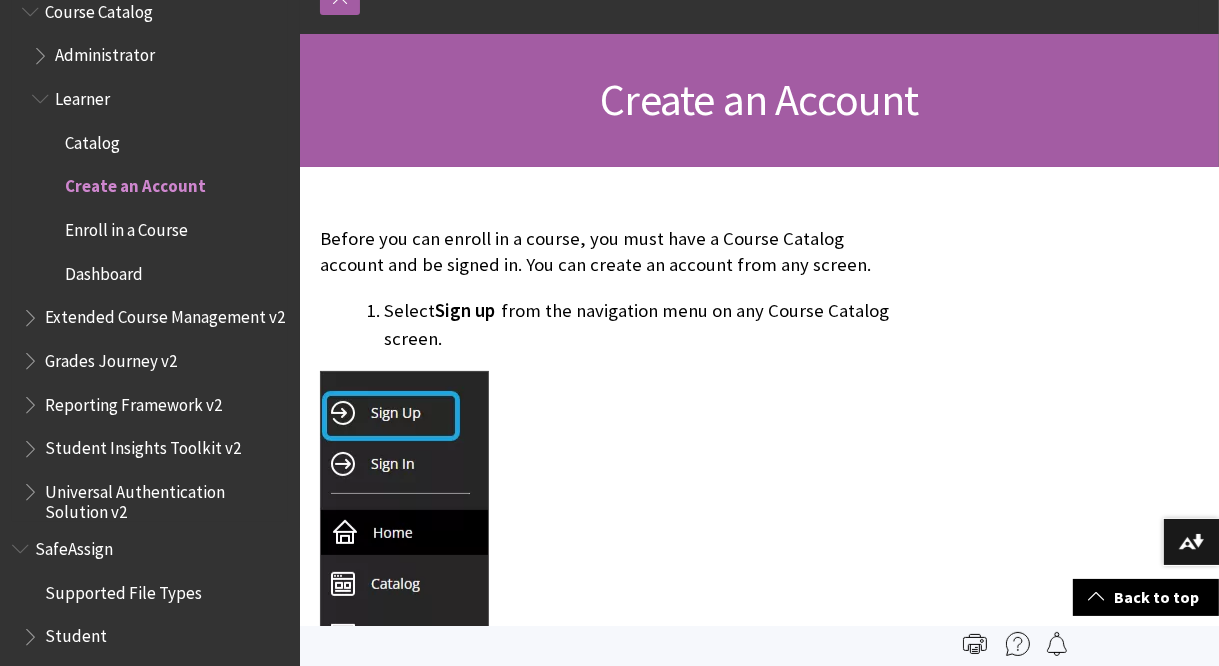 click on "Enroll in a Course" at bounding box center [126, 226] 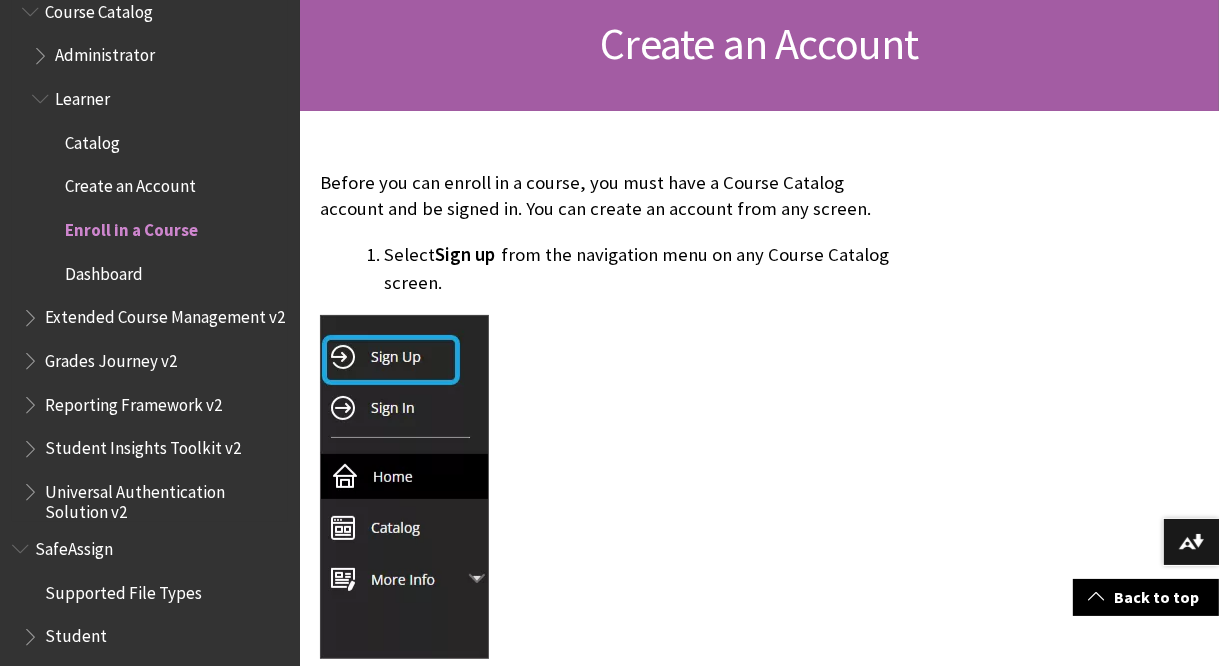 scroll, scrollTop: 347, scrollLeft: 0, axis: vertical 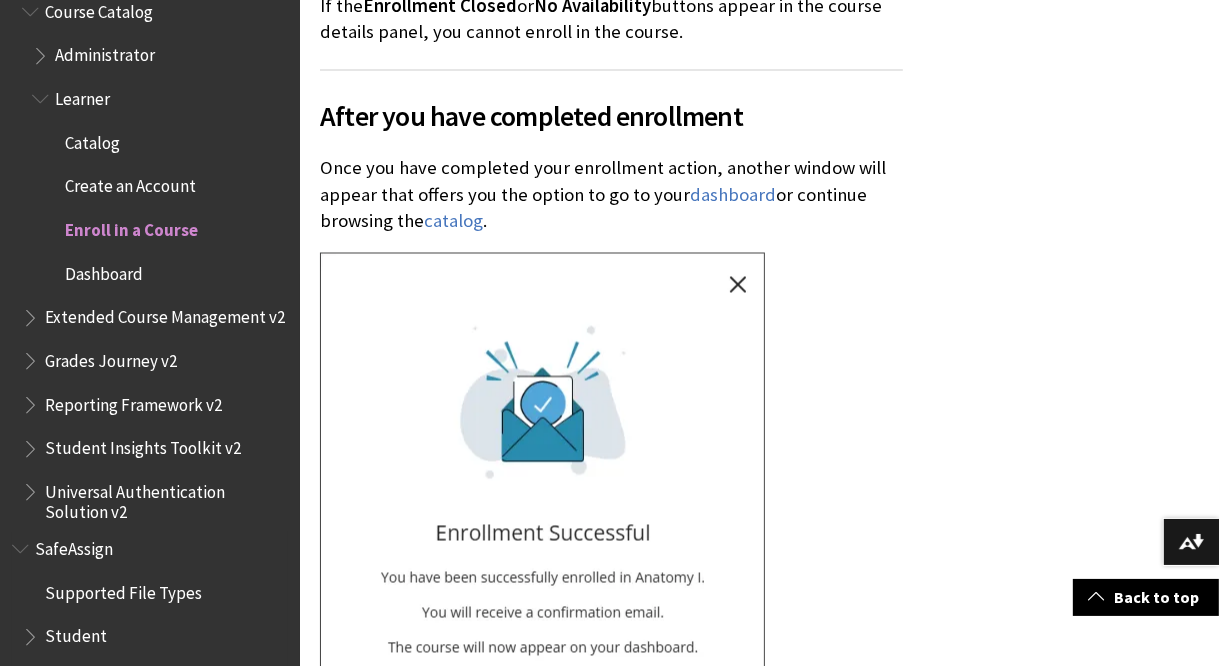 click on "Student" at bounding box center [76, 633] 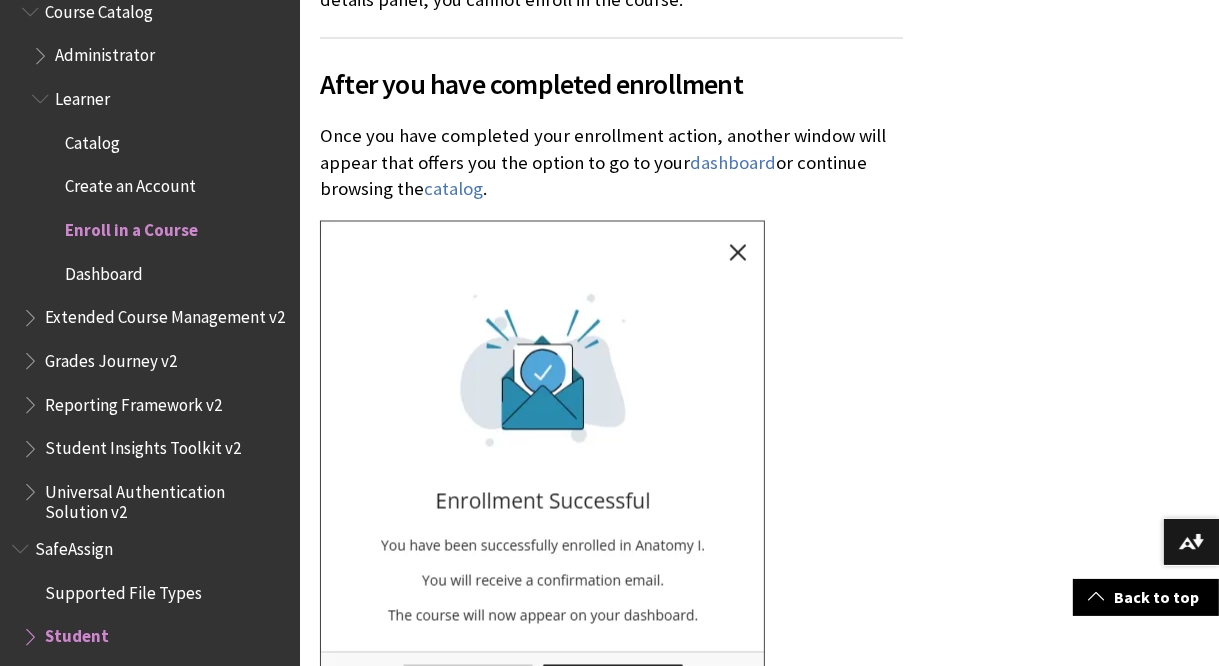 scroll, scrollTop: 2899, scrollLeft: 0, axis: vertical 